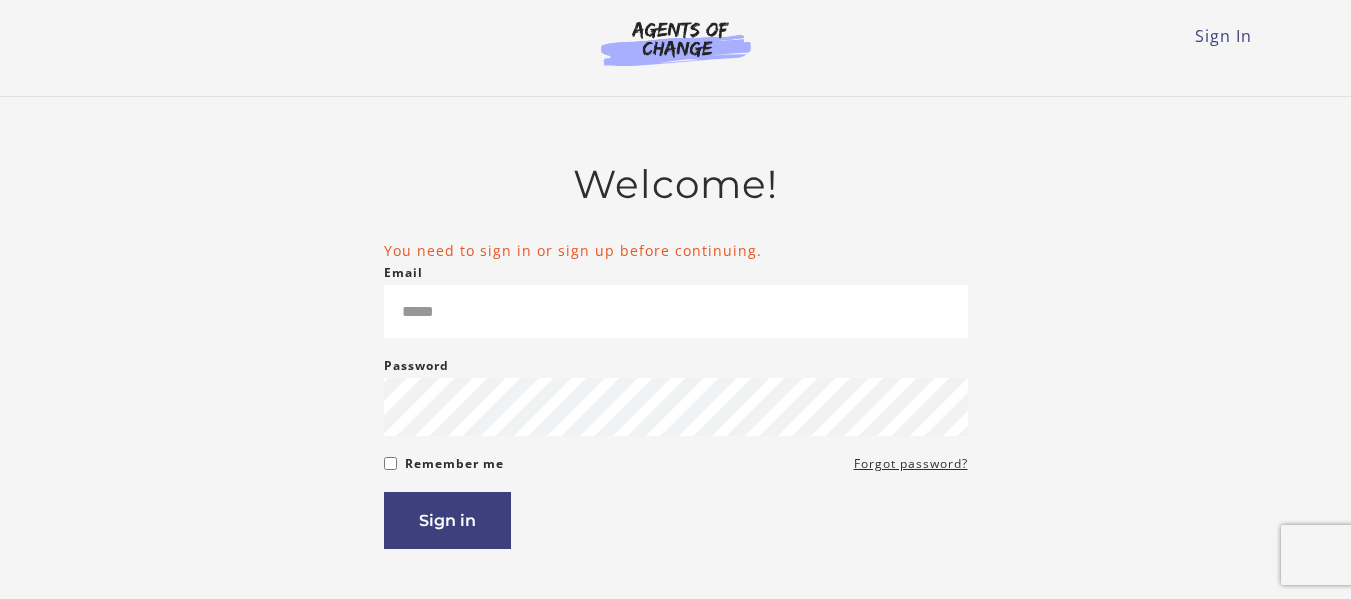 scroll, scrollTop: 0, scrollLeft: 0, axis: both 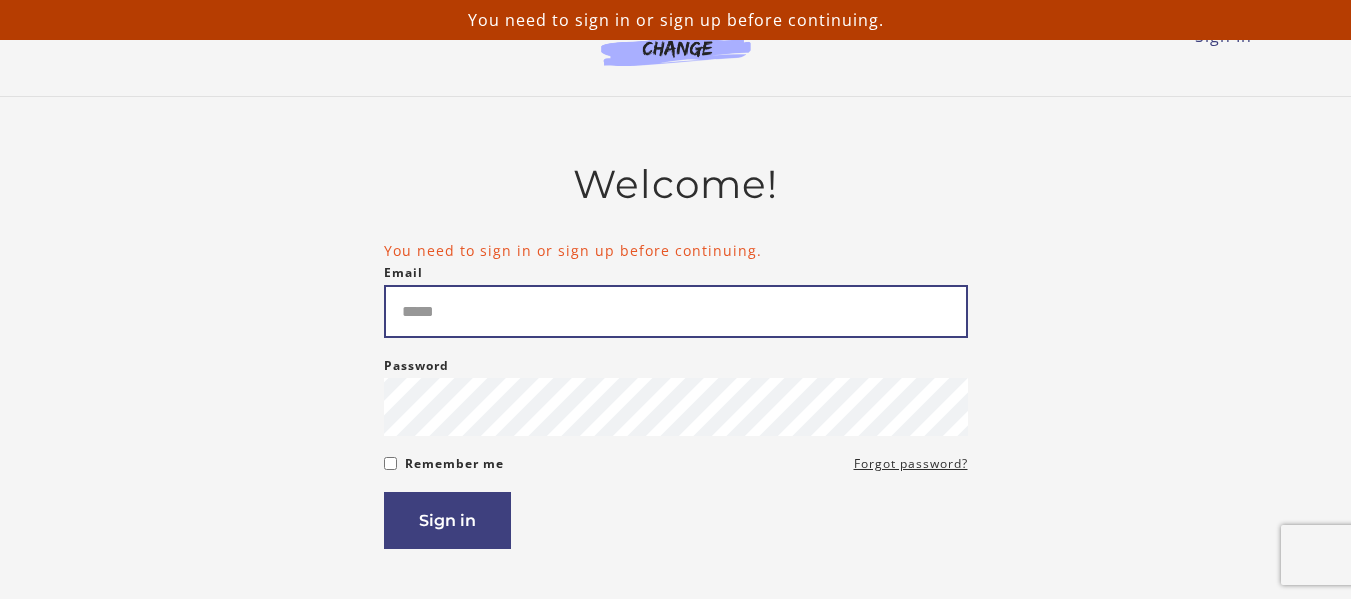 type on "**********" 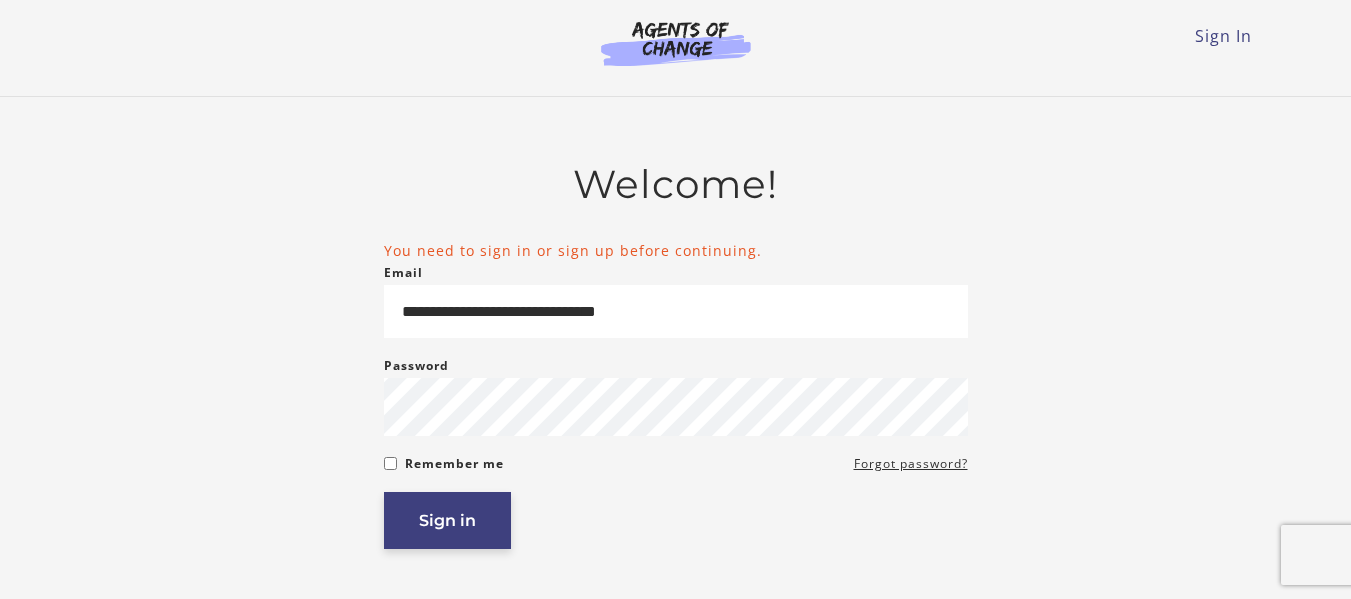 click on "Sign in" at bounding box center [447, 520] 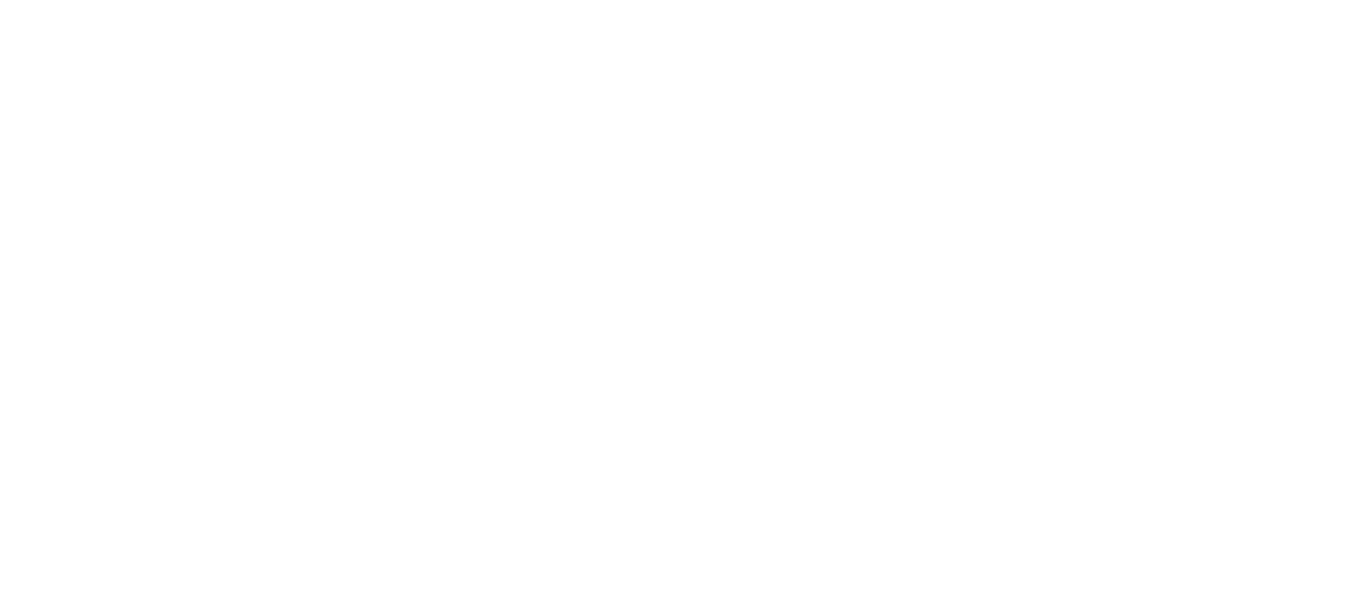 scroll, scrollTop: 0, scrollLeft: 0, axis: both 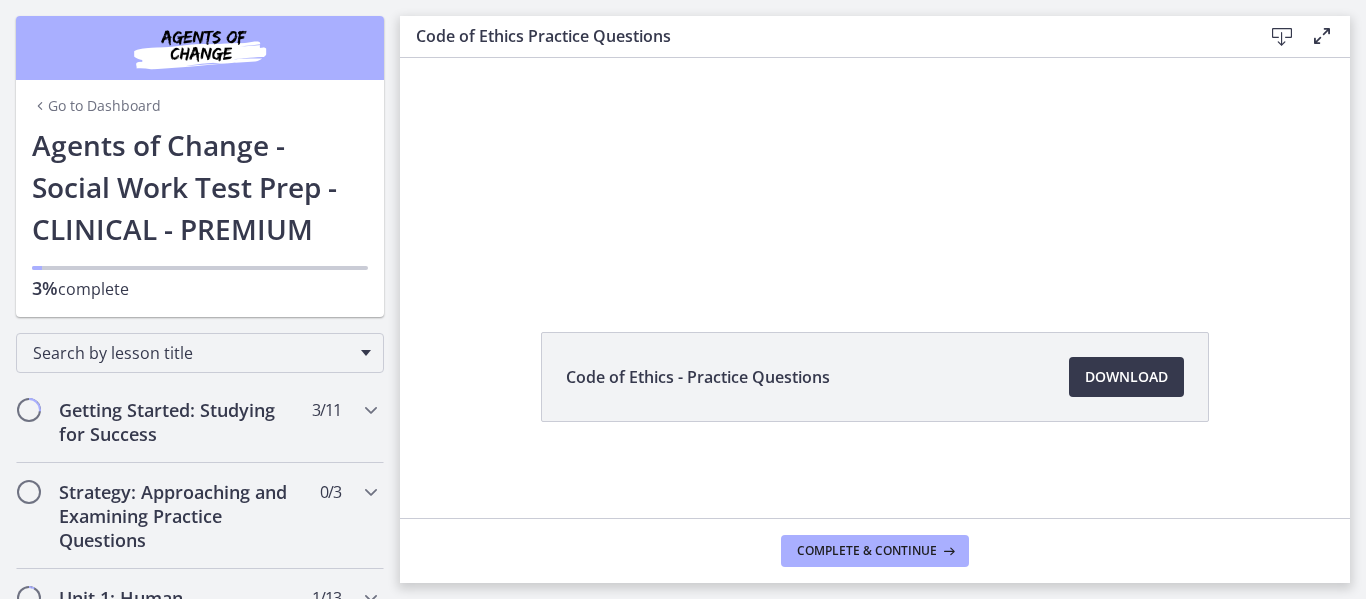 click at bounding box center (200, 48) 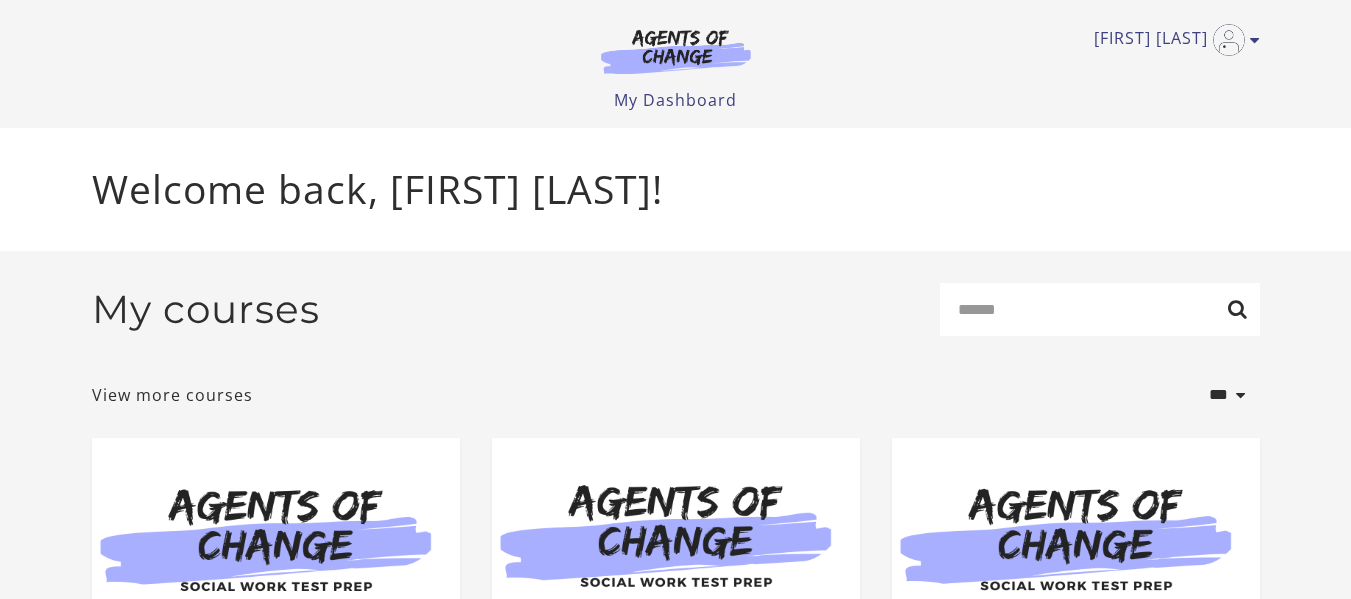 scroll, scrollTop: 0, scrollLeft: 0, axis: both 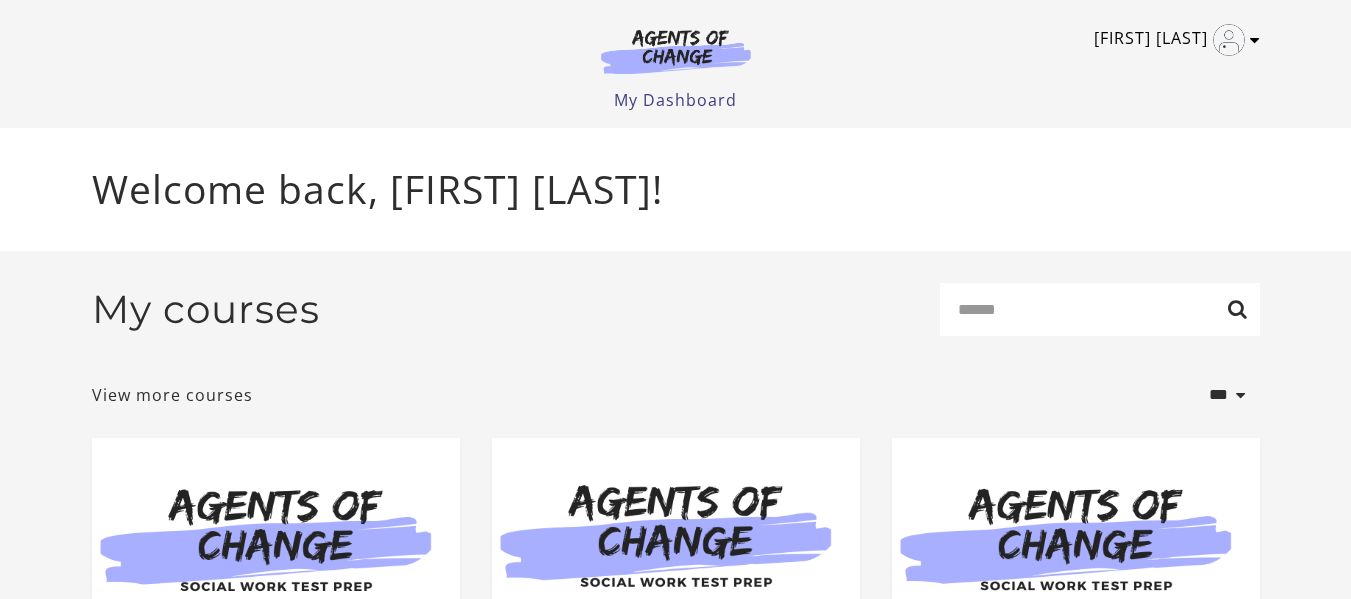 click at bounding box center [1229, 40] 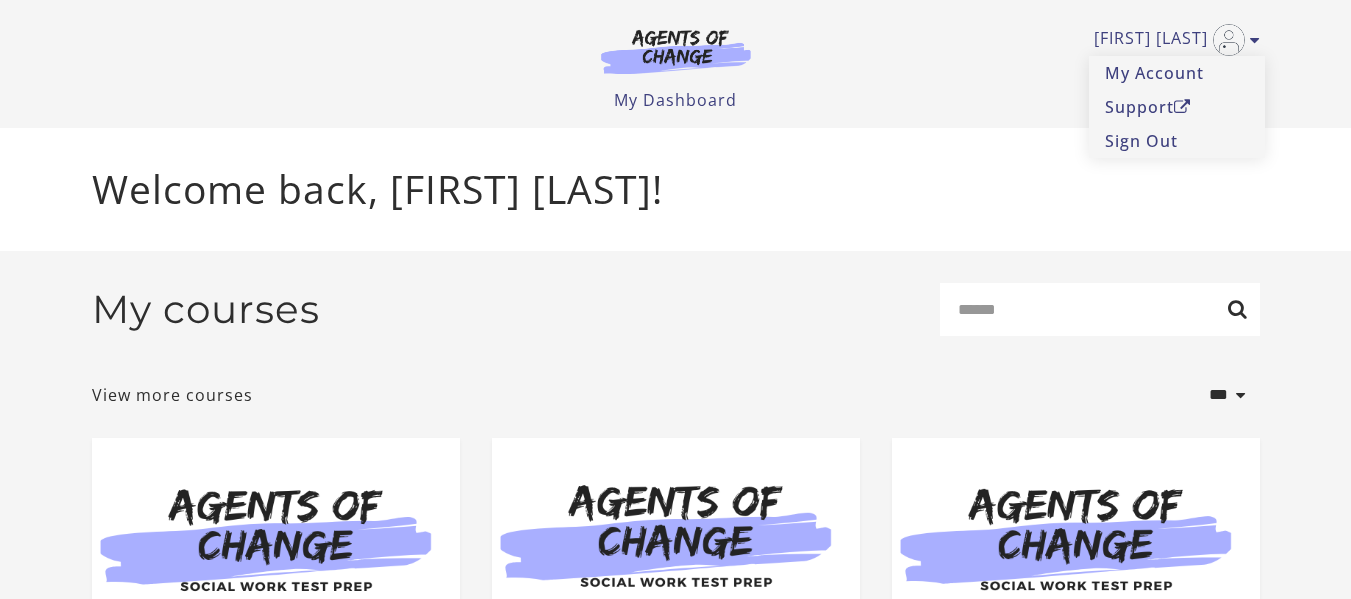 click on "Welcome back, [FIRST] [LAST]!" at bounding box center (676, 189) 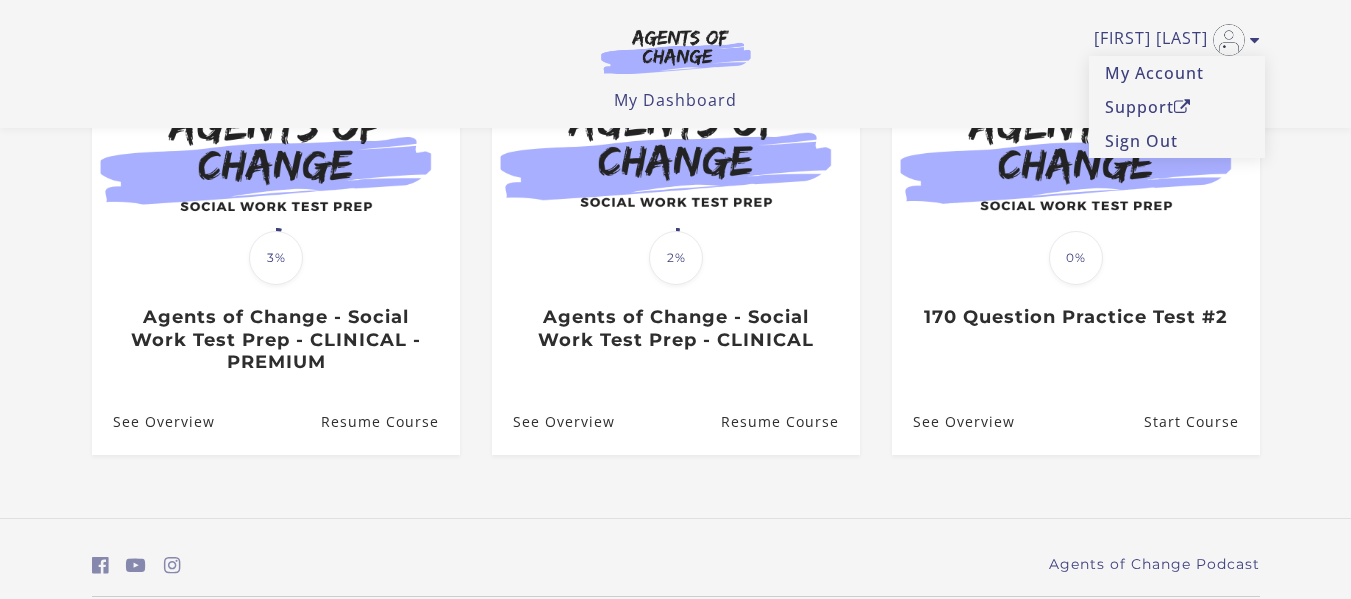scroll, scrollTop: 252, scrollLeft: 0, axis: vertical 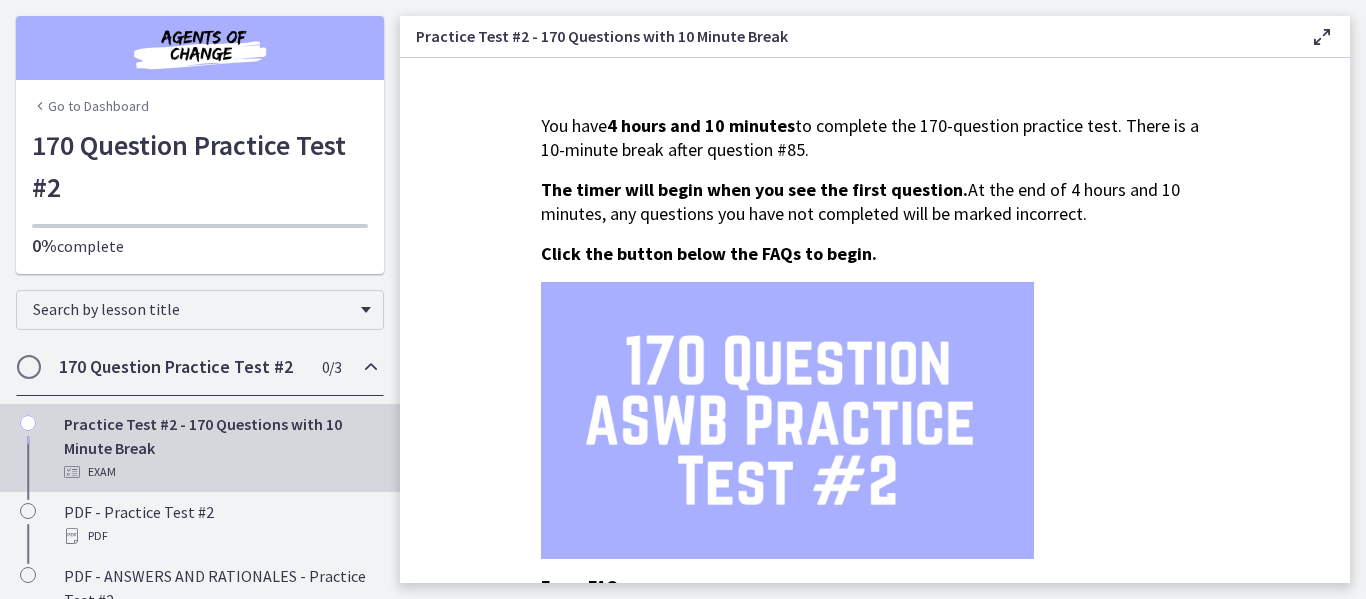 click on "Go to Dashboard" at bounding box center (90, 106) 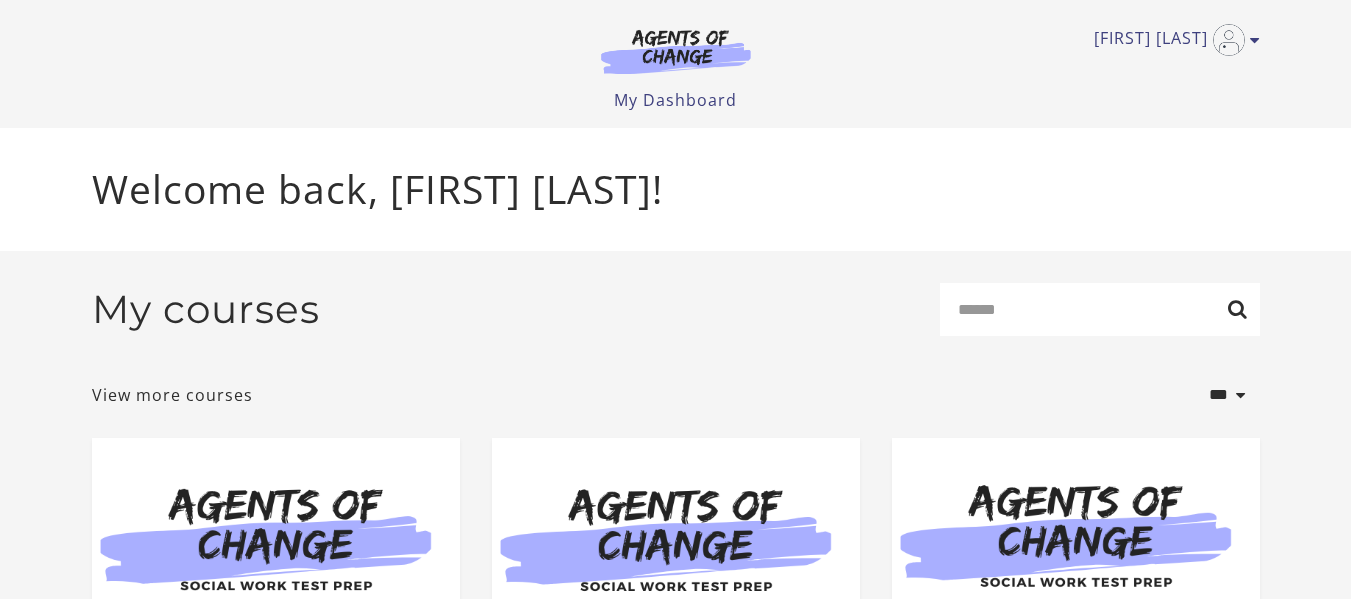 scroll, scrollTop: 0, scrollLeft: 0, axis: both 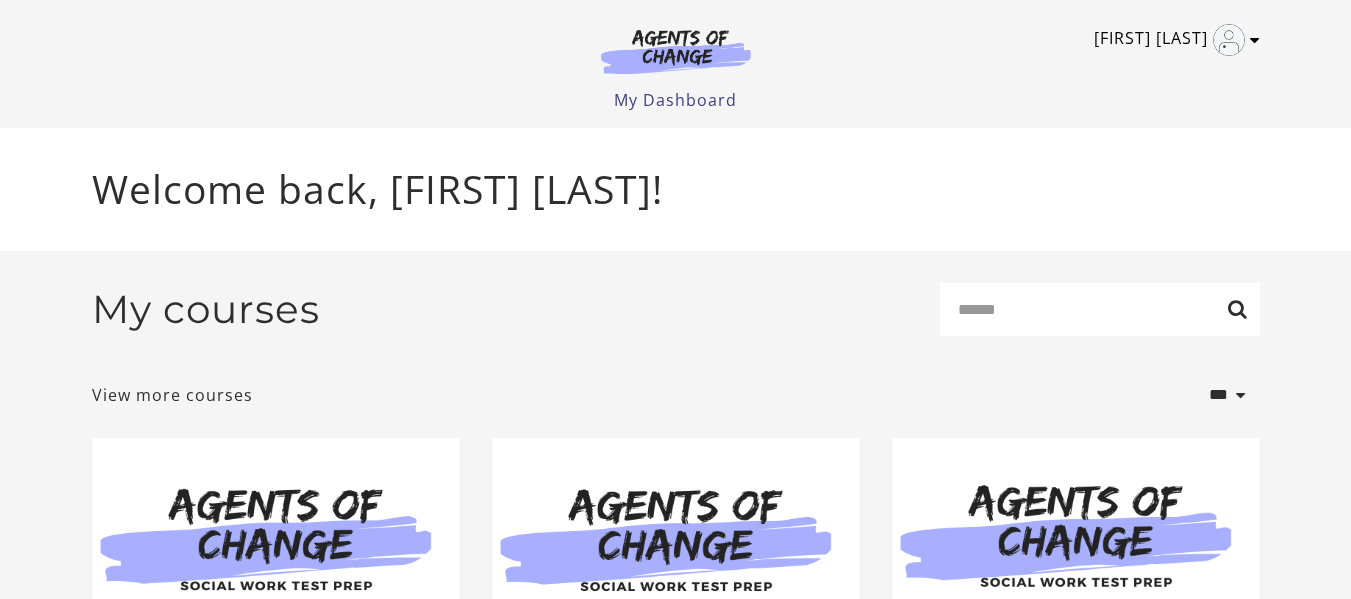 click at bounding box center [1229, 40] 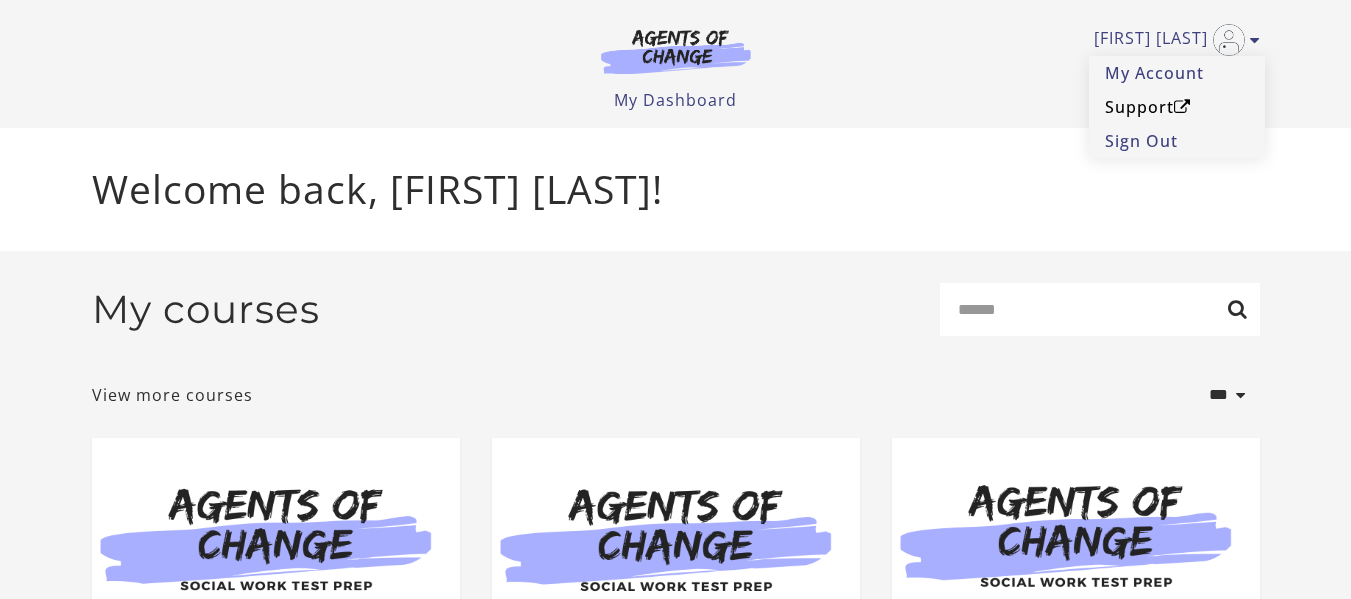 click on "Support" at bounding box center (1177, 107) 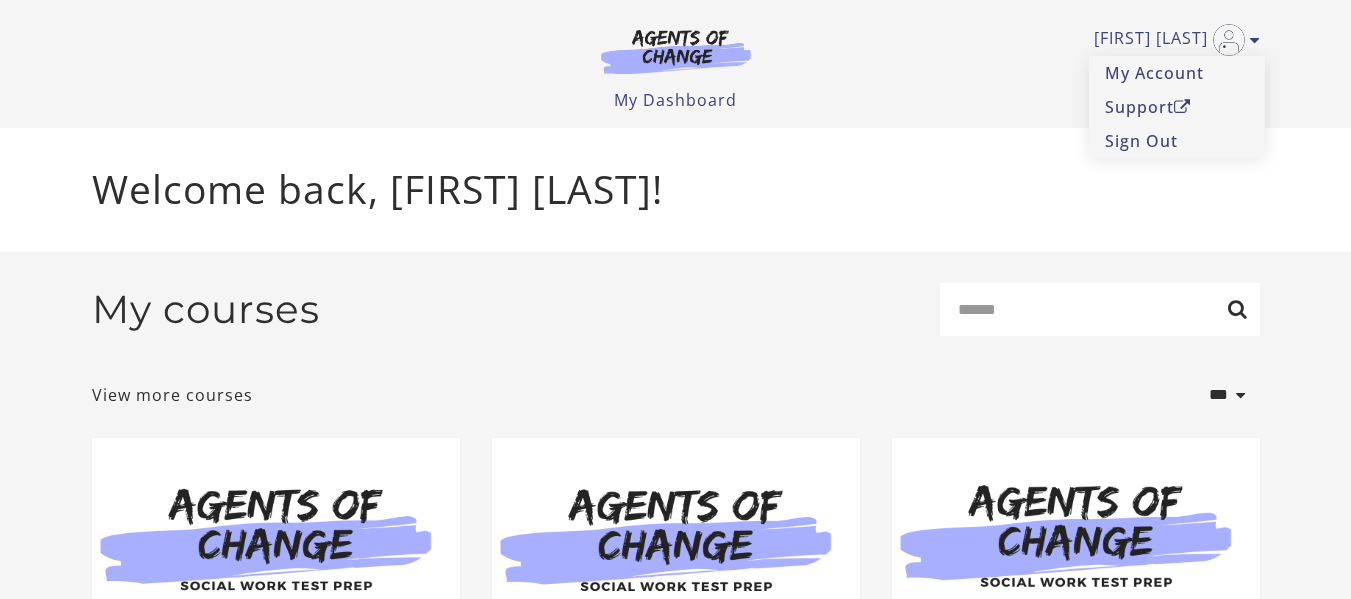 scroll, scrollTop: 322, scrollLeft: 0, axis: vertical 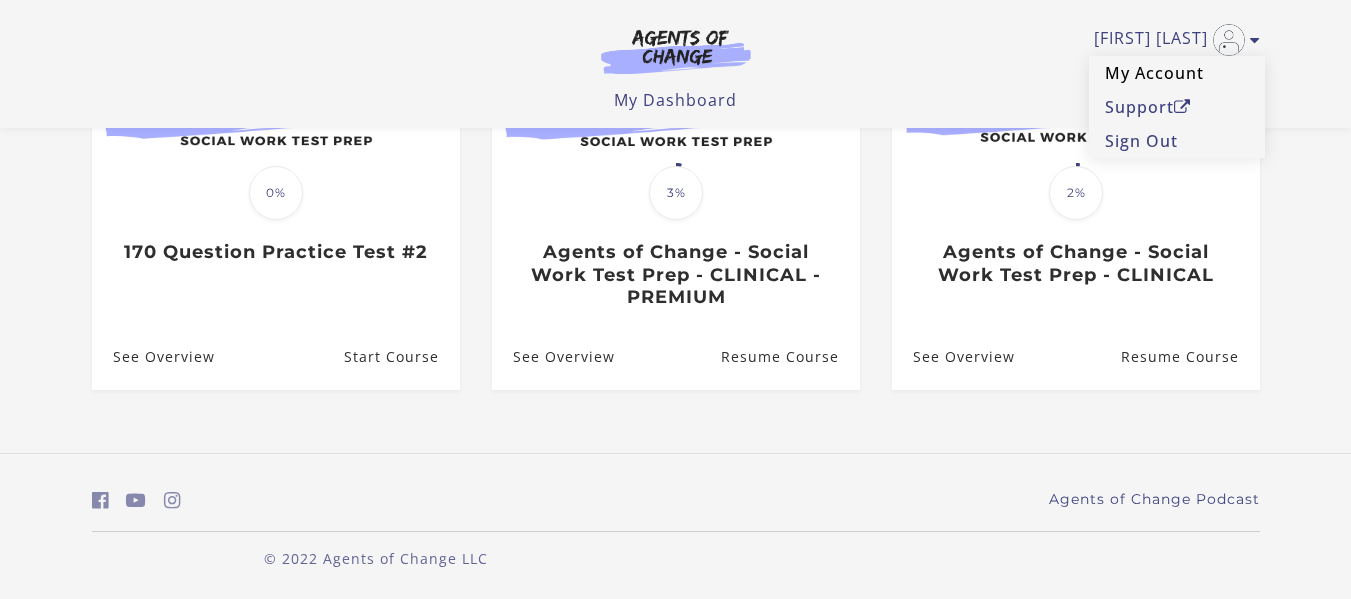 click on "My Account" at bounding box center [1177, 73] 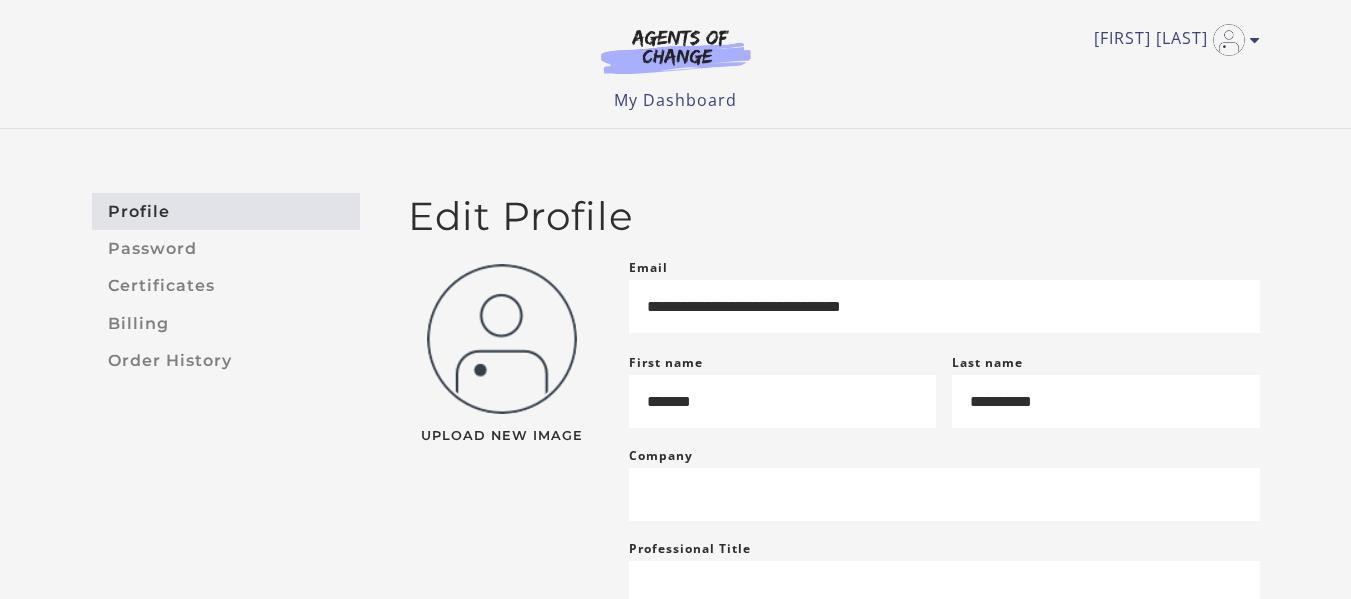 scroll, scrollTop: 0, scrollLeft: 0, axis: both 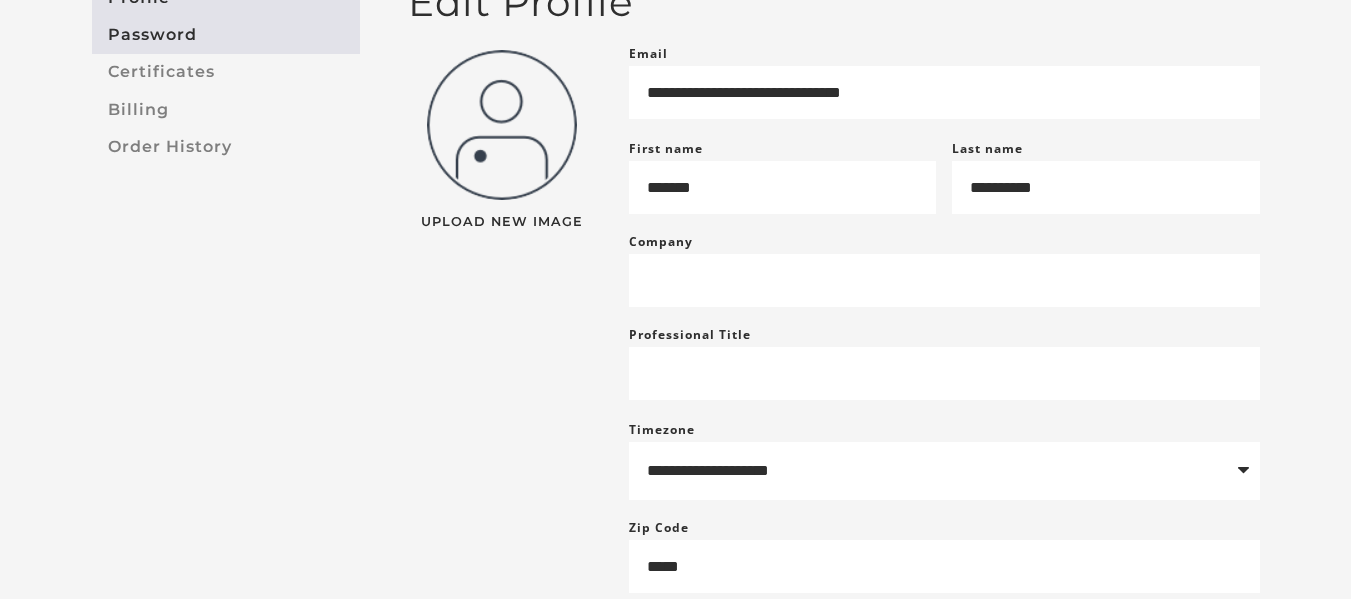 click on "Password" at bounding box center [226, 34] 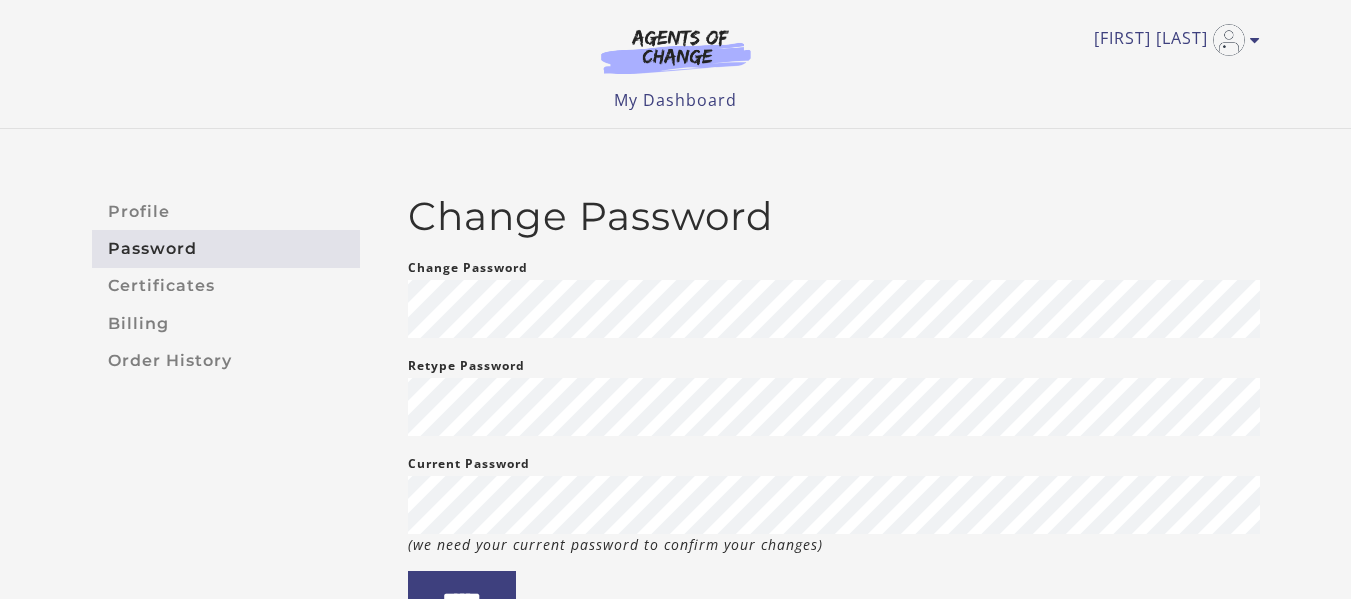 scroll, scrollTop: 0, scrollLeft: 0, axis: both 